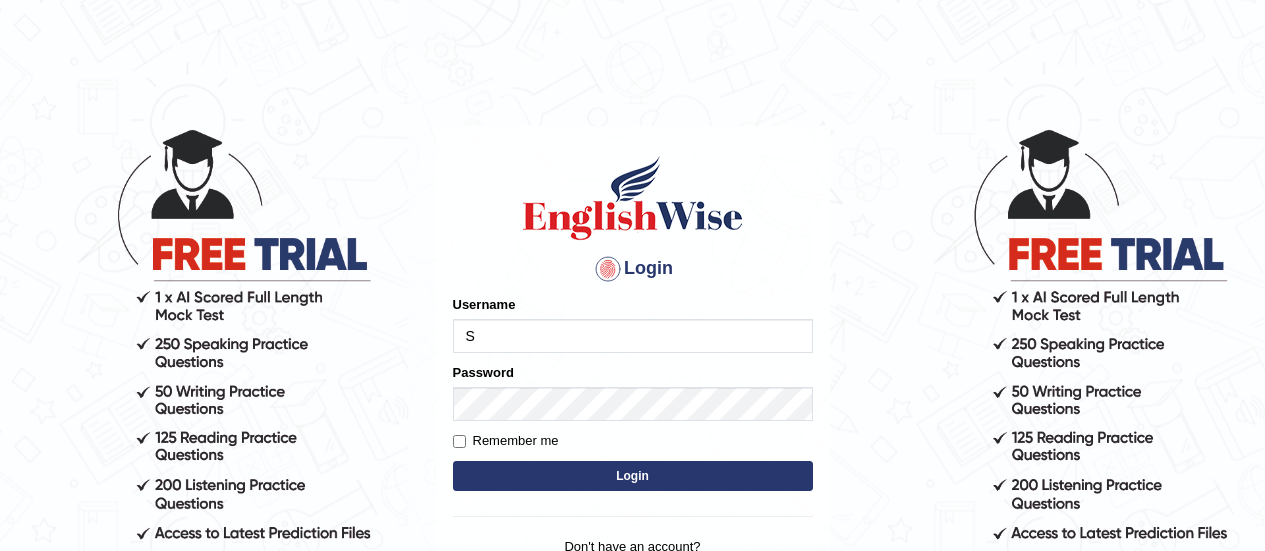 scroll, scrollTop: 0, scrollLeft: 0, axis: both 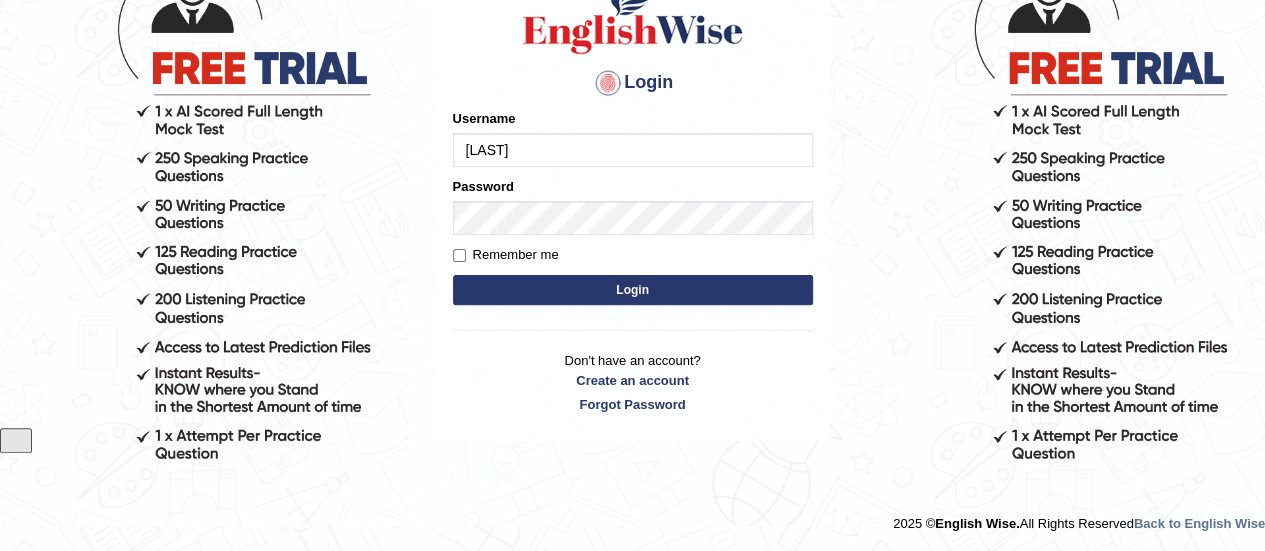 type on "[LAST]" 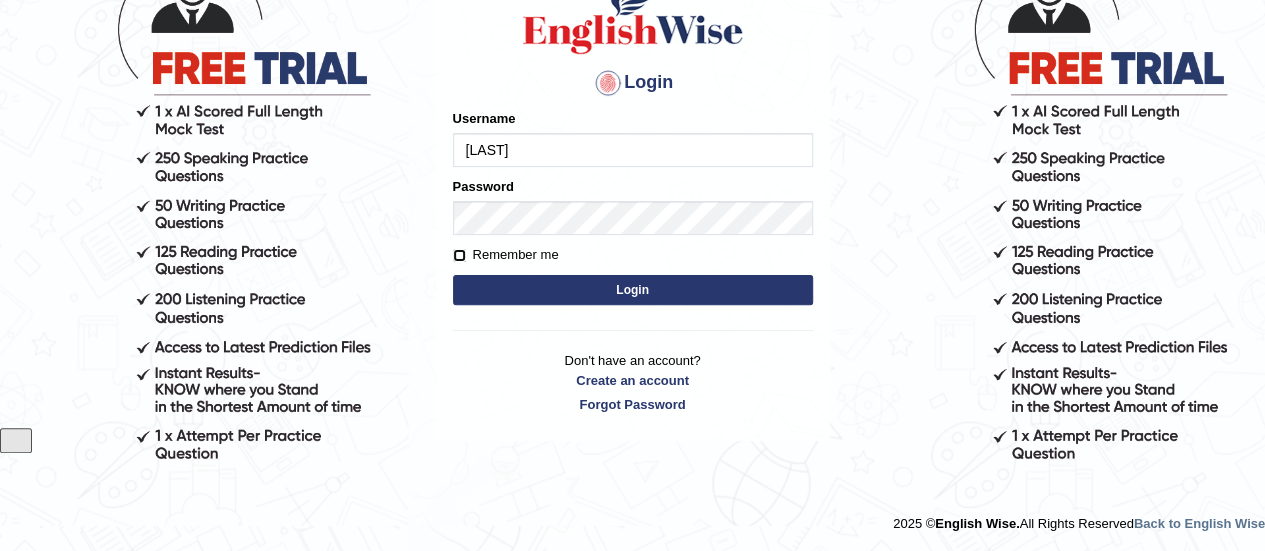 click on "Remember me" at bounding box center (459, 255) 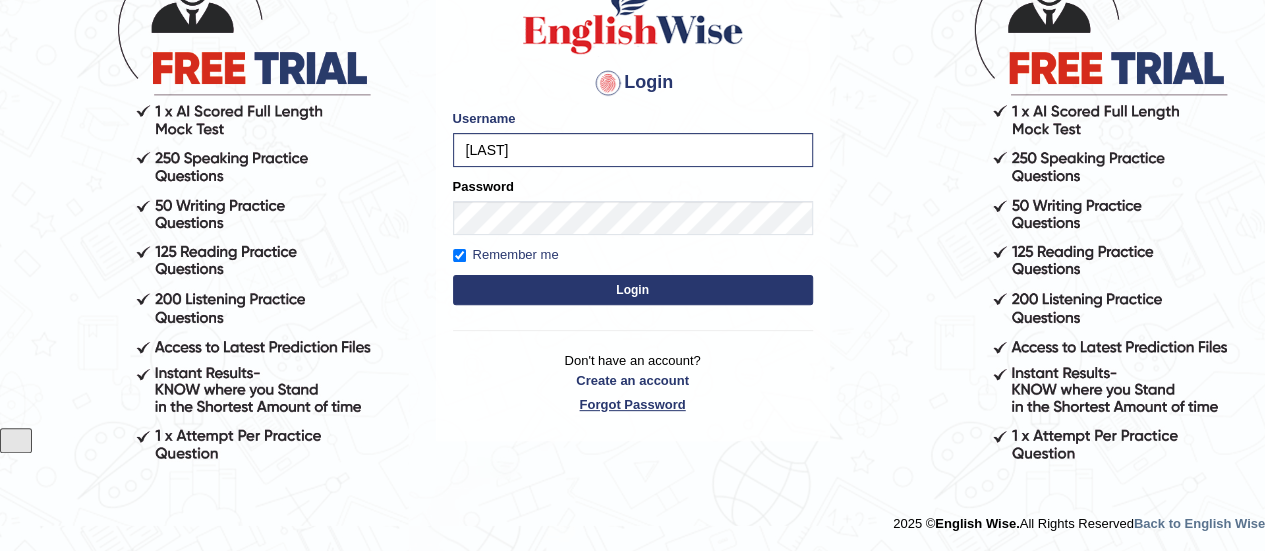 click on "Forgot Password" at bounding box center (633, 404) 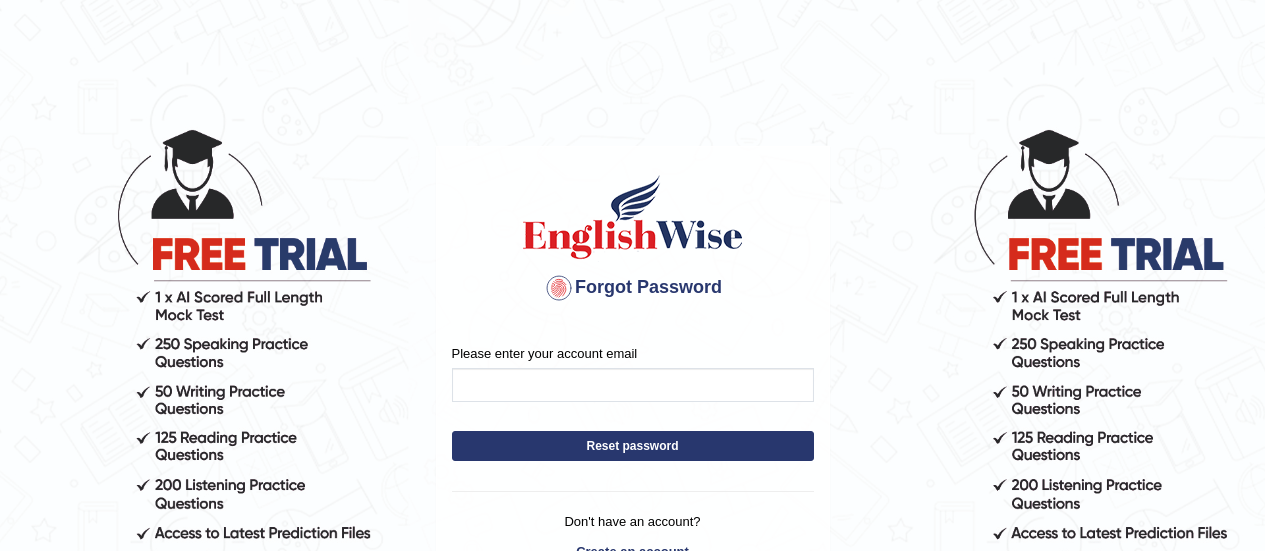 scroll, scrollTop: 0, scrollLeft: 0, axis: both 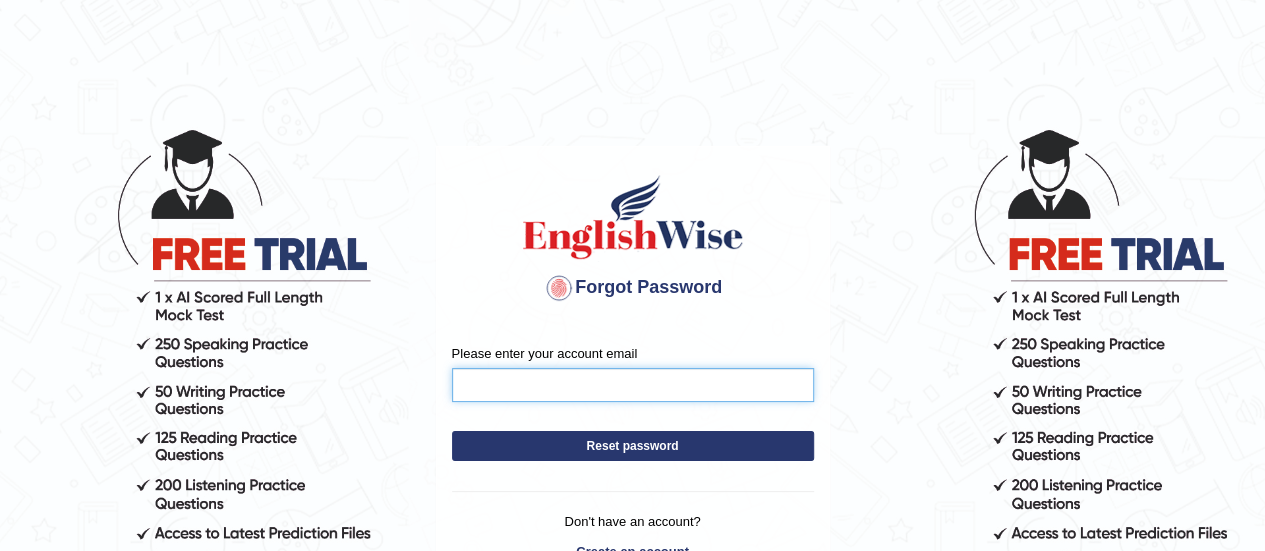 click on "Please enter your account email" at bounding box center [633, 385] 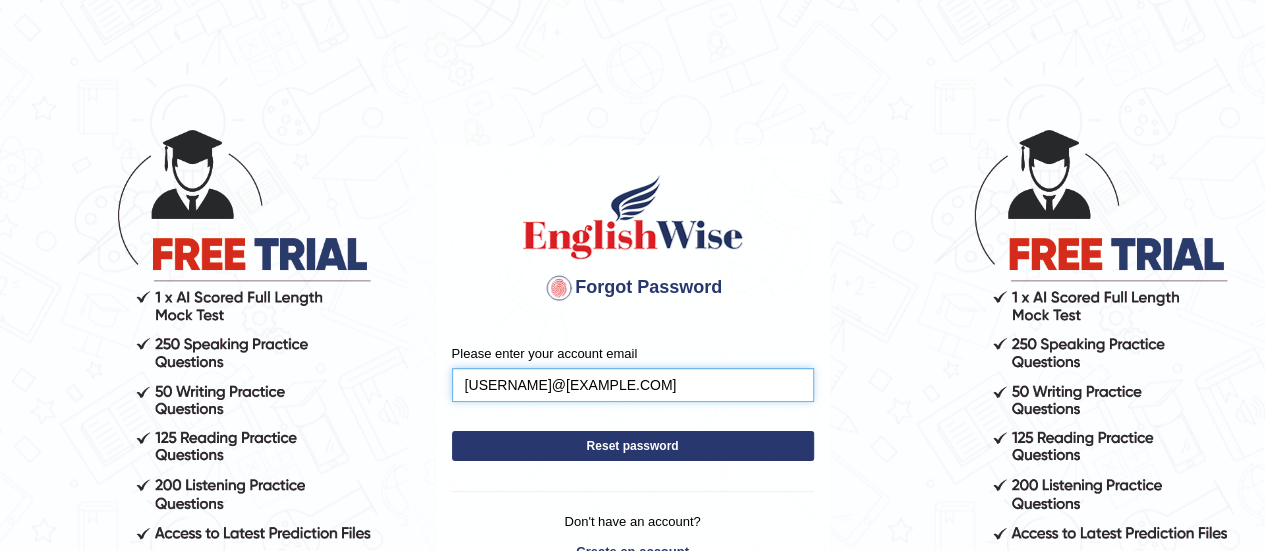 type on "shamikafernando17@gmail.com" 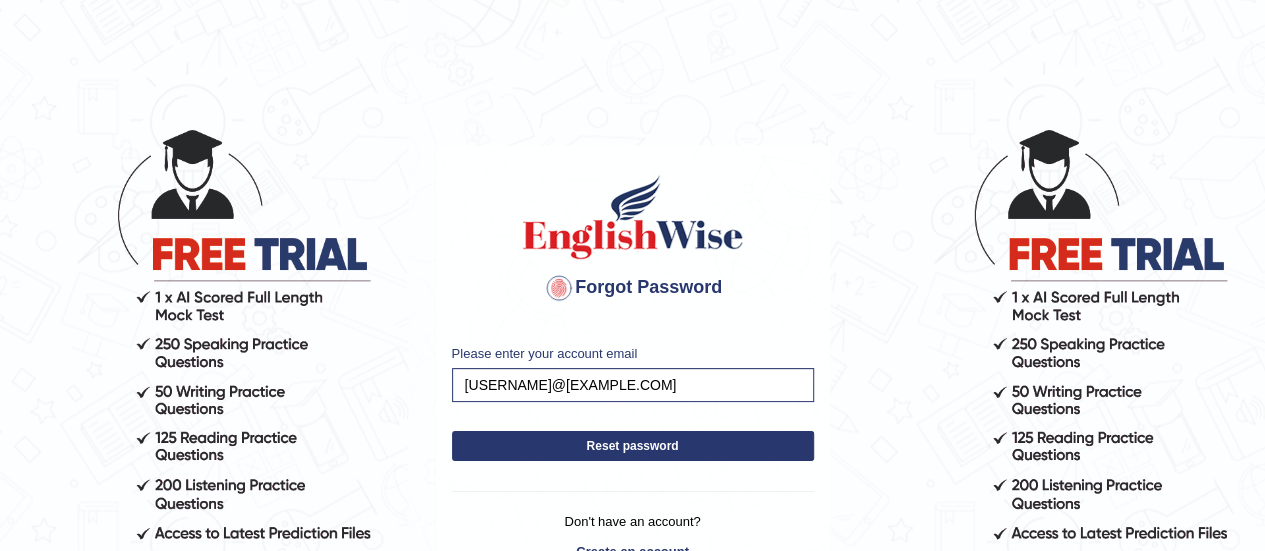 click on "Reset password" at bounding box center (633, 446) 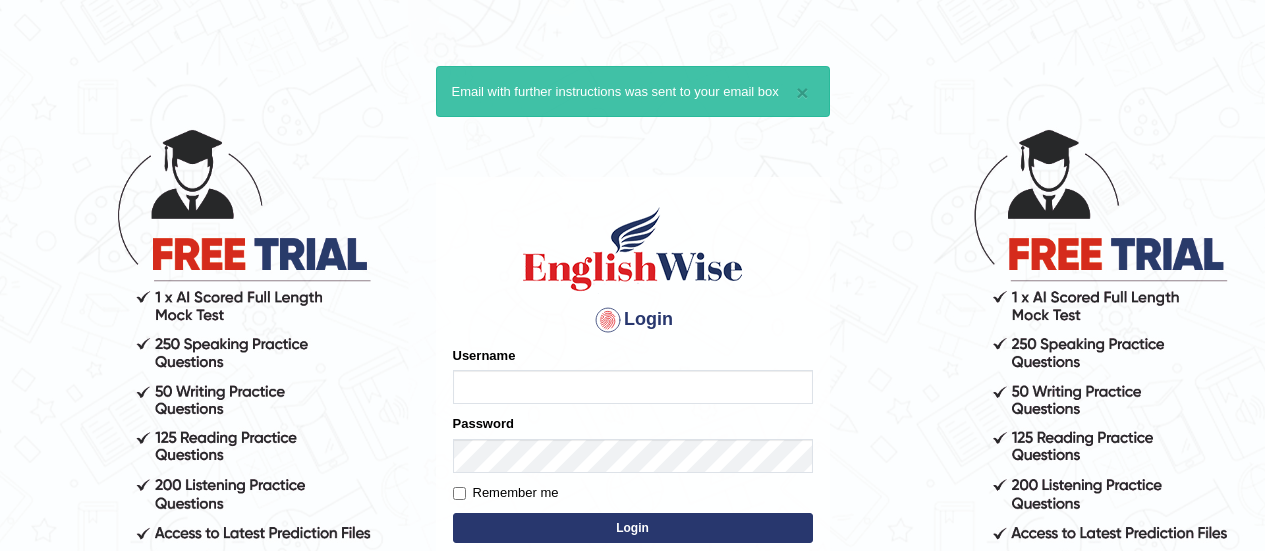 scroll, scrollTop: 0, scrollLeft: 0, axis: both 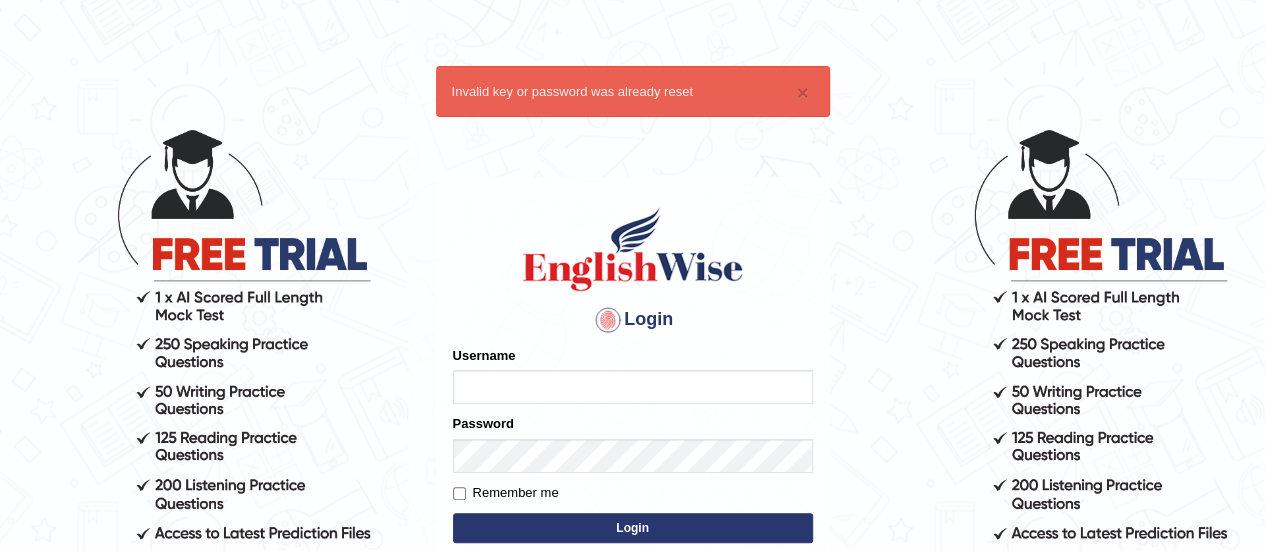 click on "Username" at bounding box center (633, 387) 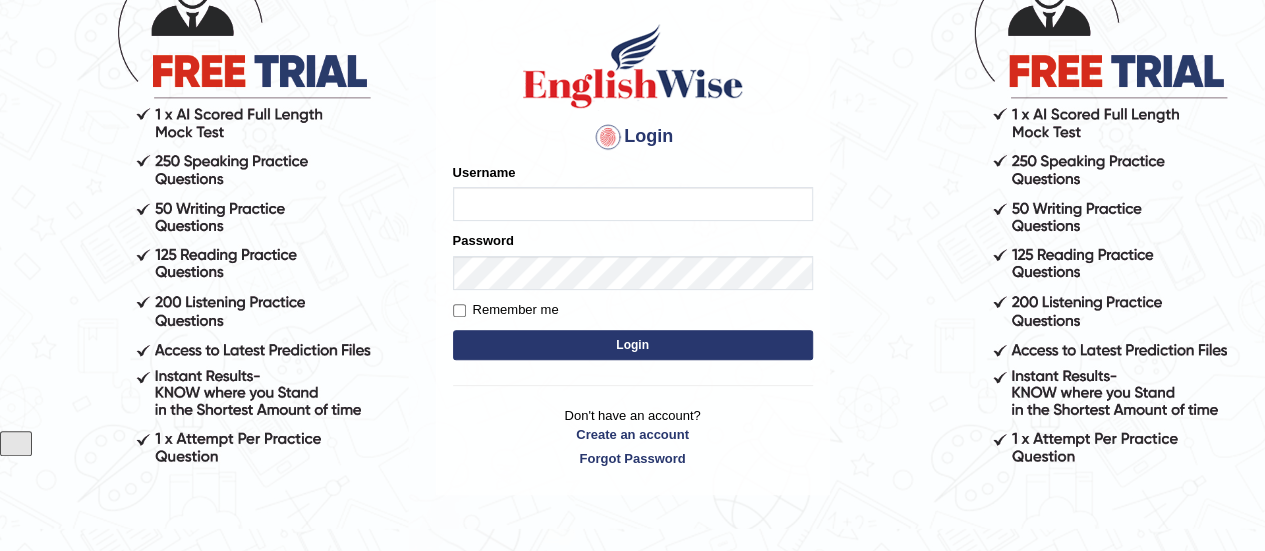 scroll, scrollTop: 184, scrollLeft: 0, axis: vertical 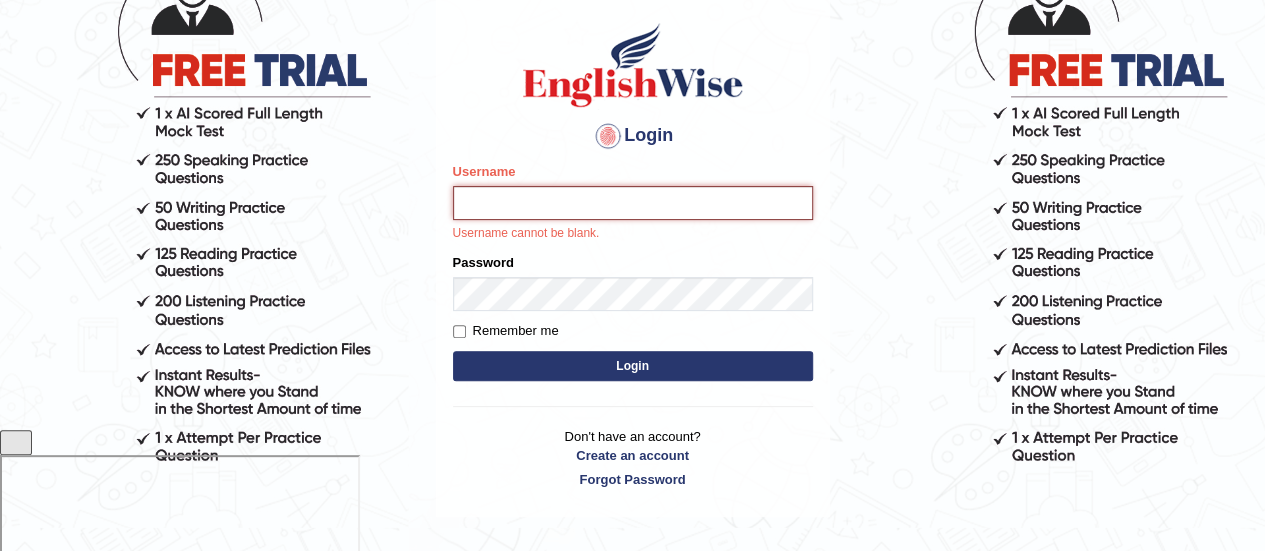 click on "Username" at bounding box center [633, 203] 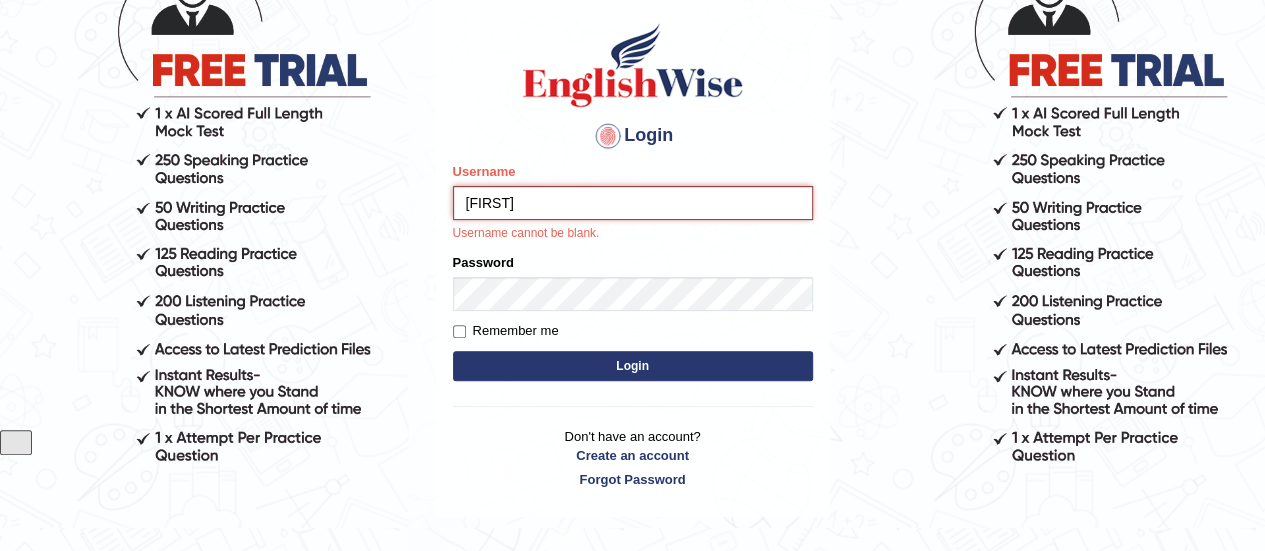 type on "[FIRST]" 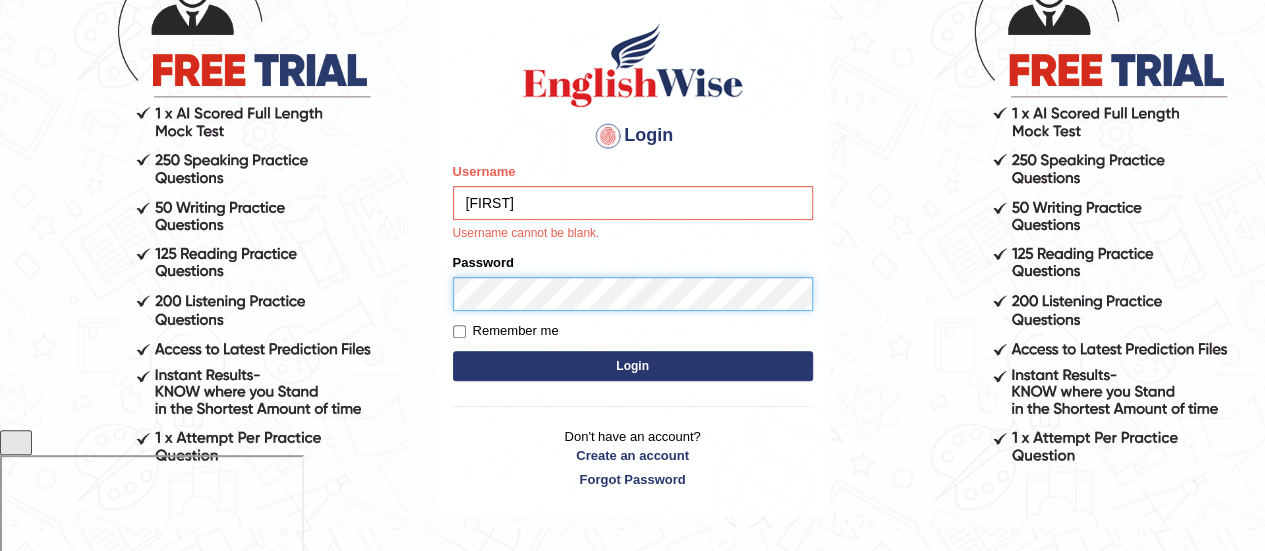click on "Please fix the following errors:
Username
shamika
Username cannot be blank.
Password
Remember me
Login" at bounding box center [633, 274] 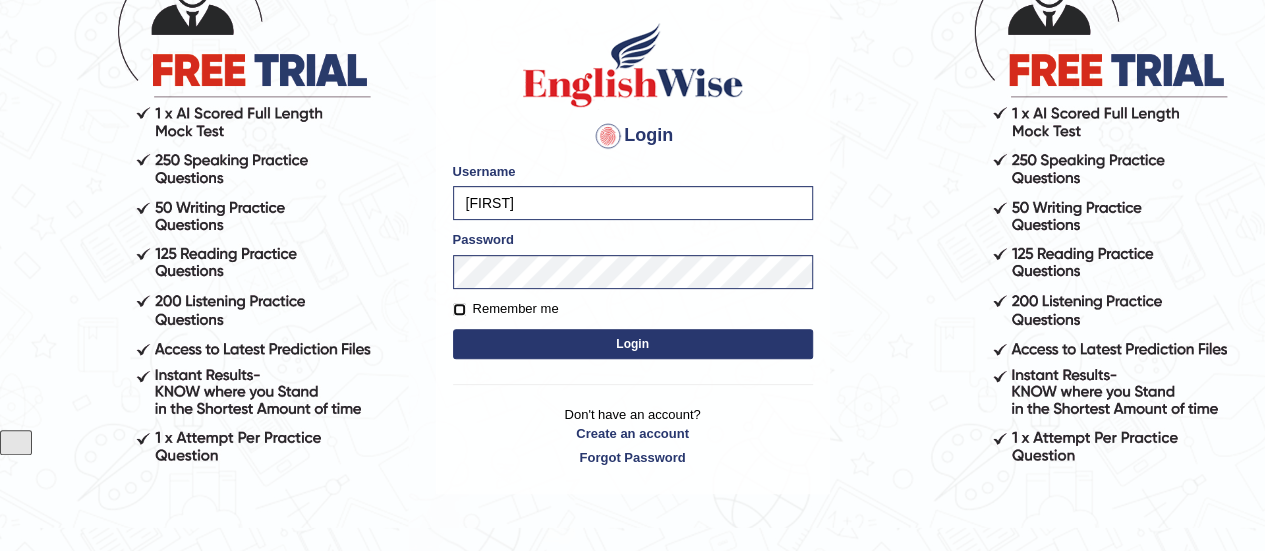 click on "Remember me" at bounding box center [459, 309] 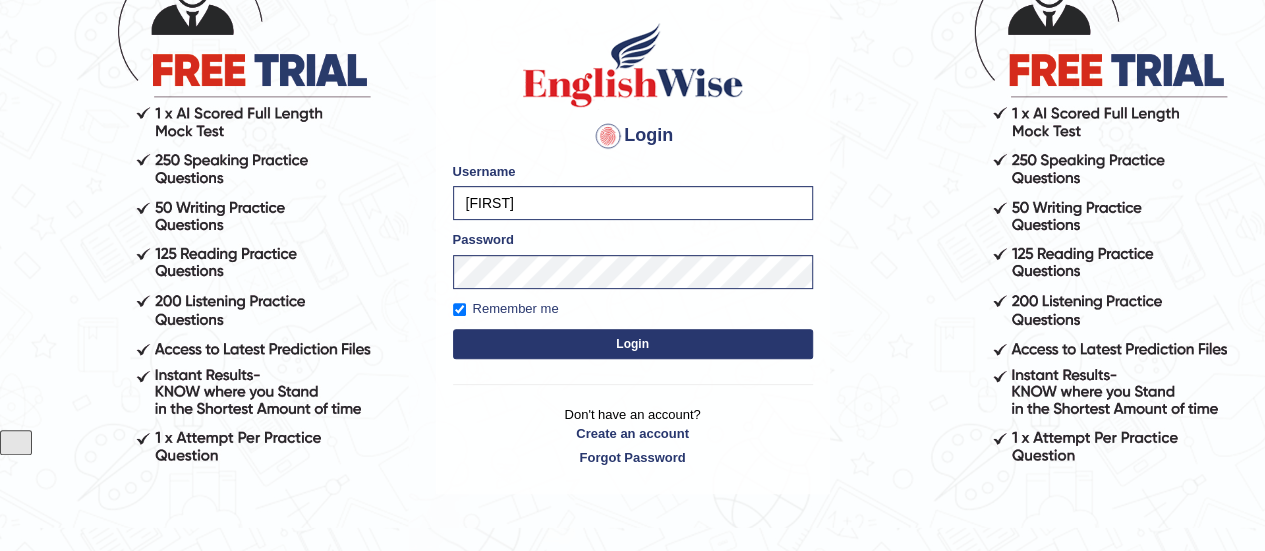 click on "Login" at bounding box center [633, 344] 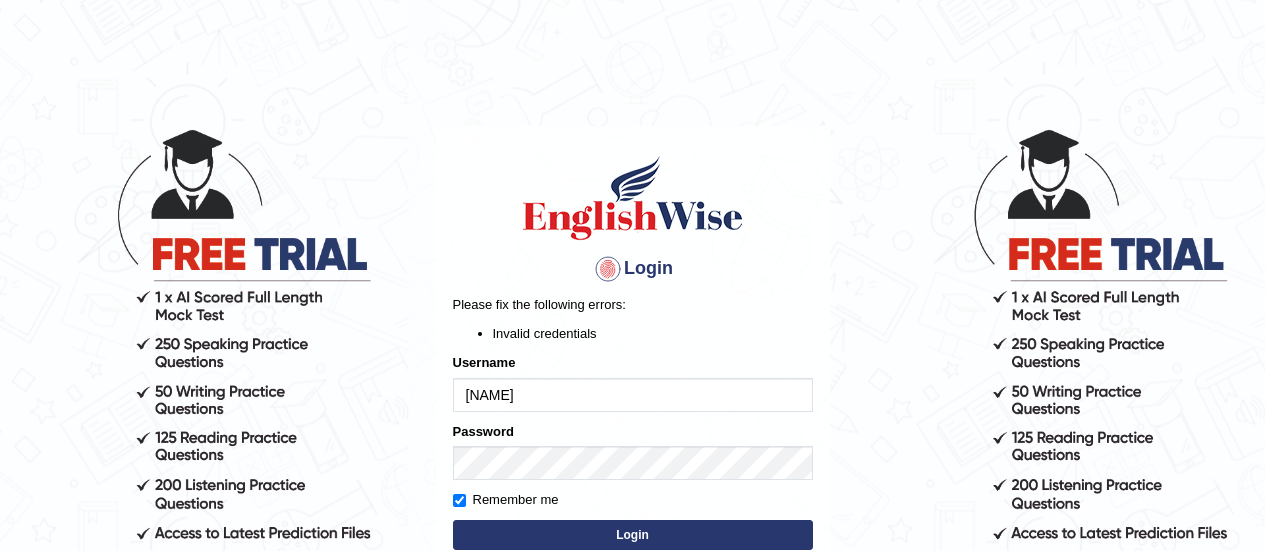 scroll, scrollTop: 0, scrollLeft: 0, axis: both 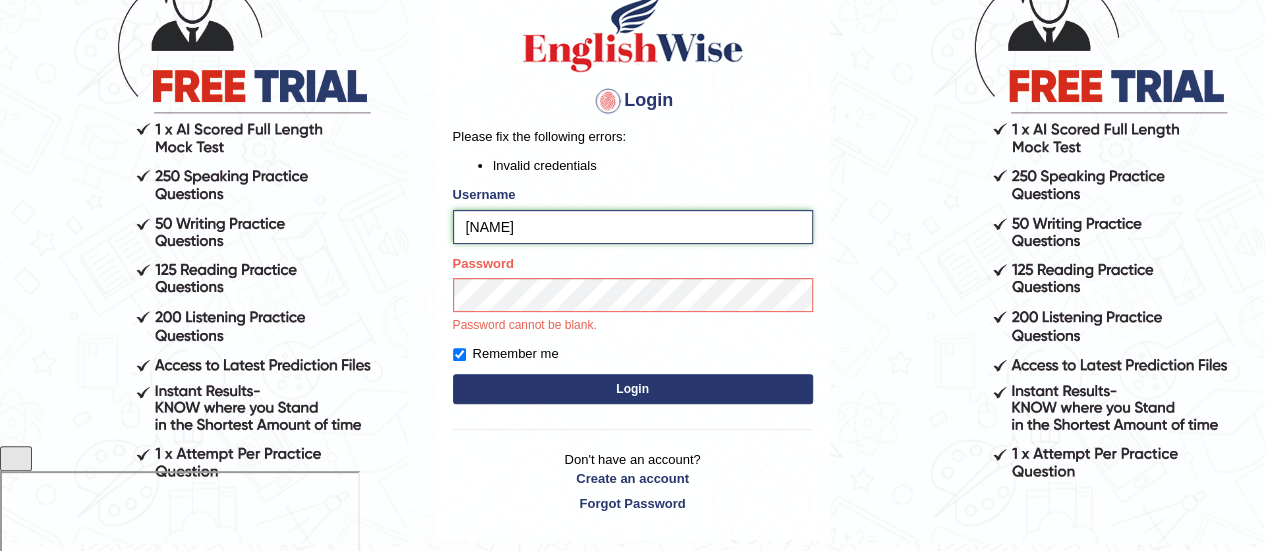 click on "shamika" at bounding box center [633, 227] 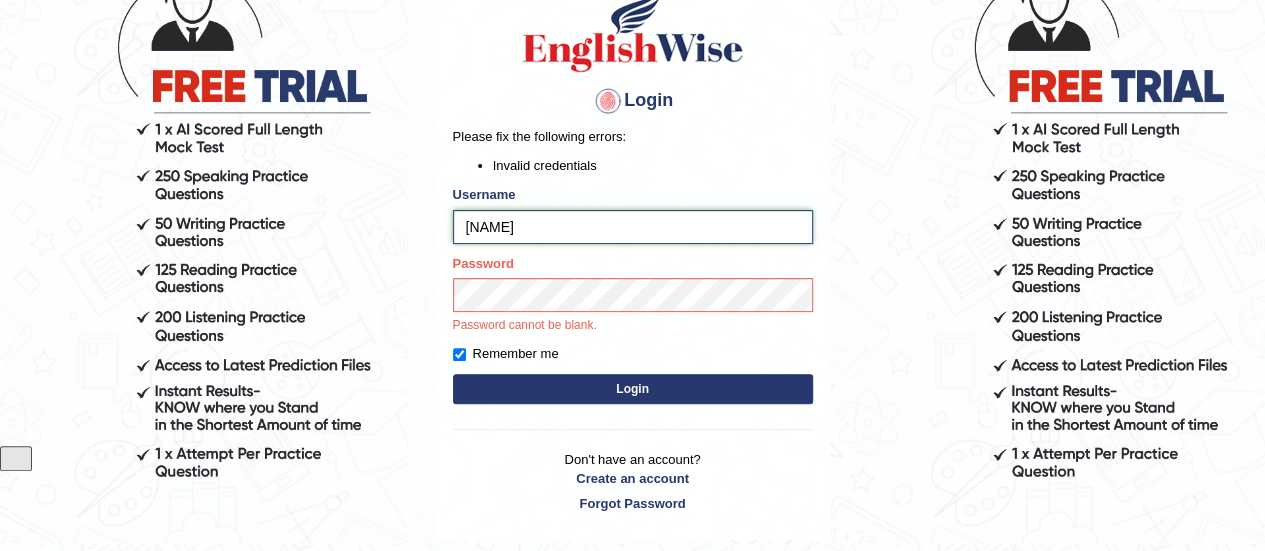 paste on "S" 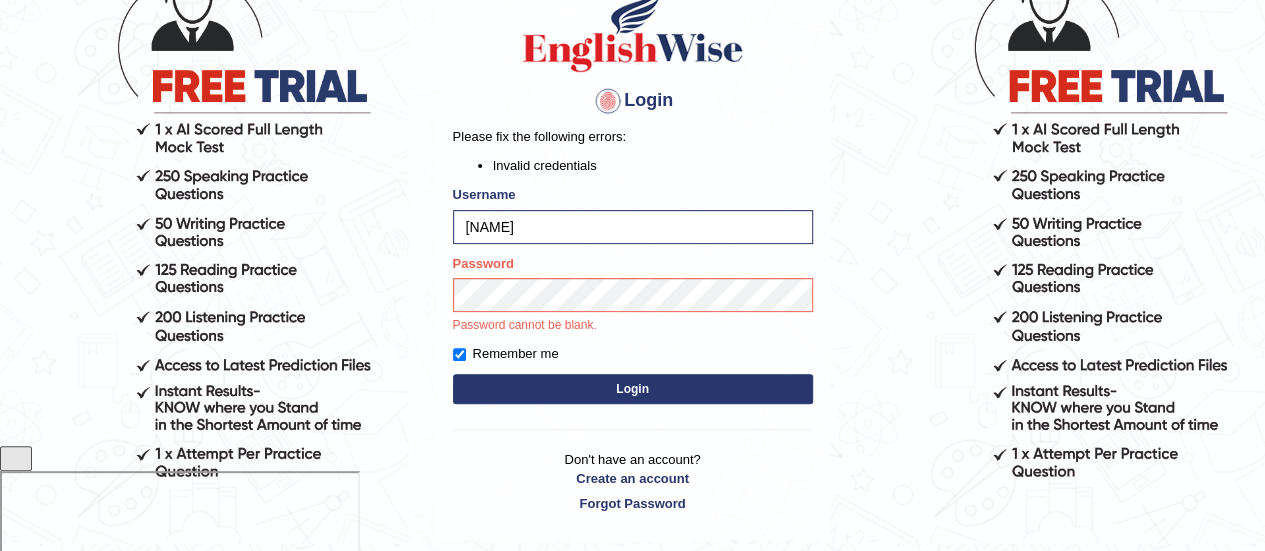 click on "Login
Please fix the following errors: Invalid credentials
Username
Shamika
Password
Password cannot be blank.
Remember me
Login
Don't have an account?
Create an account
Forgot Password" at bounding box center [633, 248] 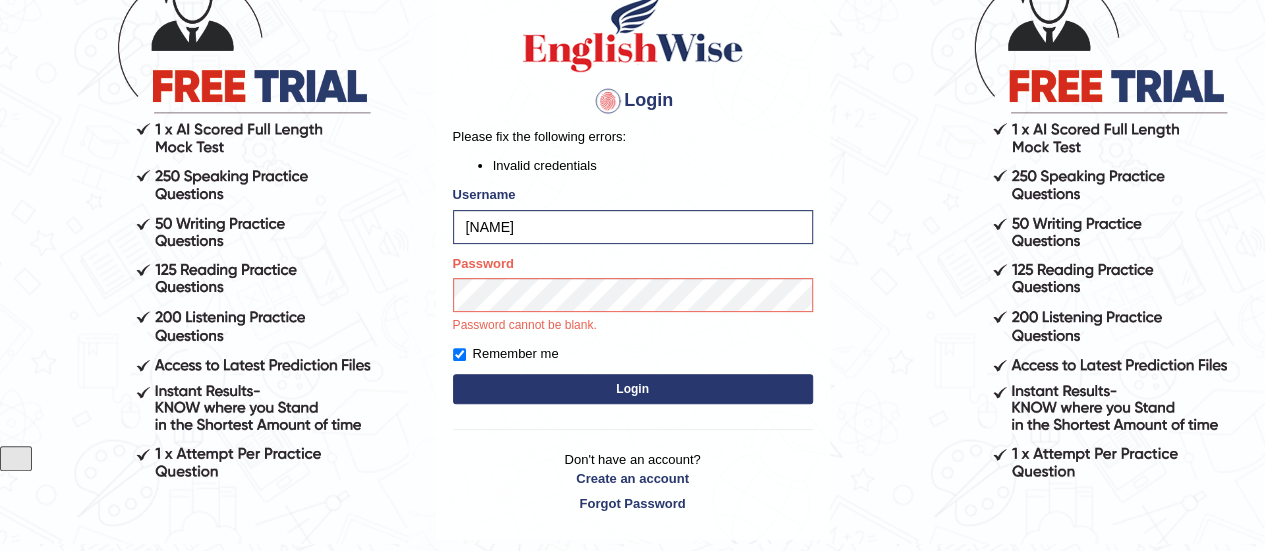 click on "Please fix the following errors: Invalid credentials
Username
Shamika
Password
Password cannot be blank.
Remember me
Login" at bounding box center (633, 268) 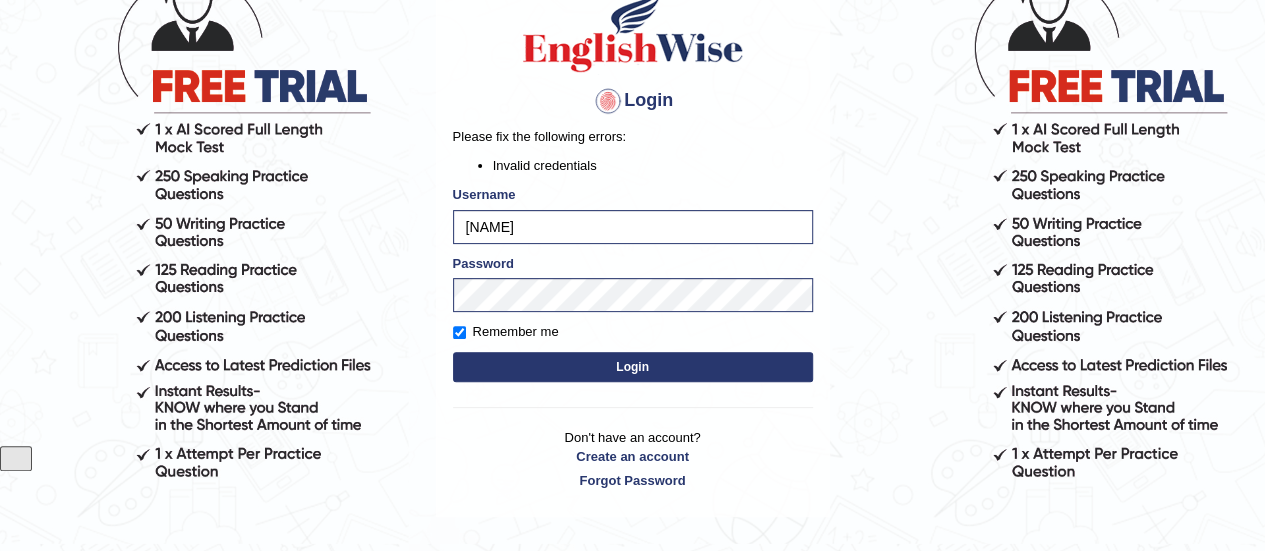 click on "Login" at bounding box center (633, 367) 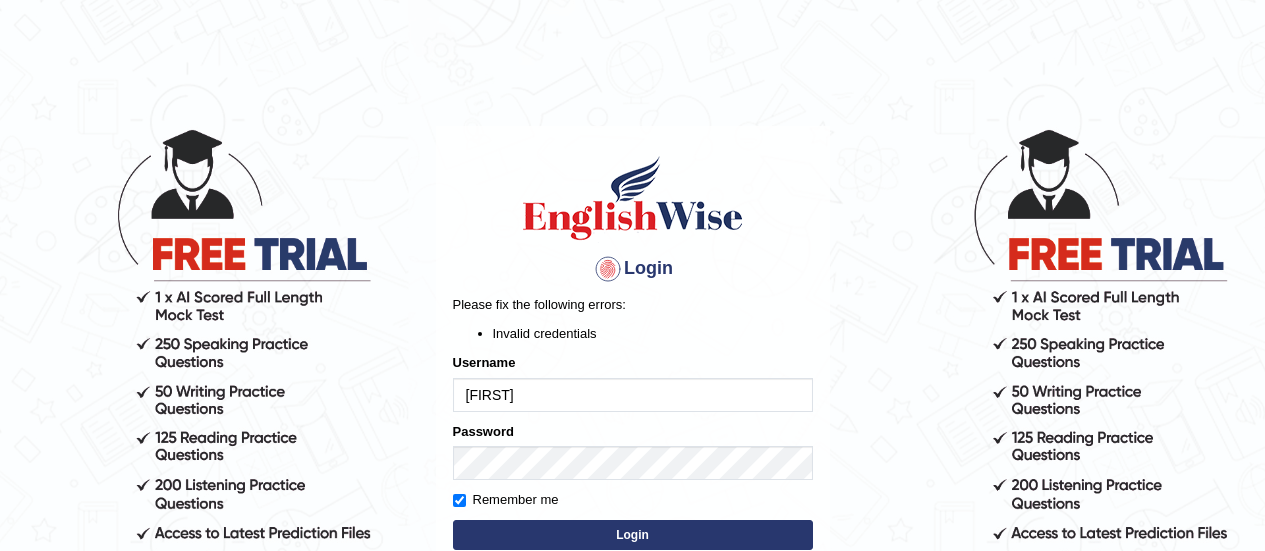 scroll, scrollTop: 0, scrollLeft: 0, axis: both 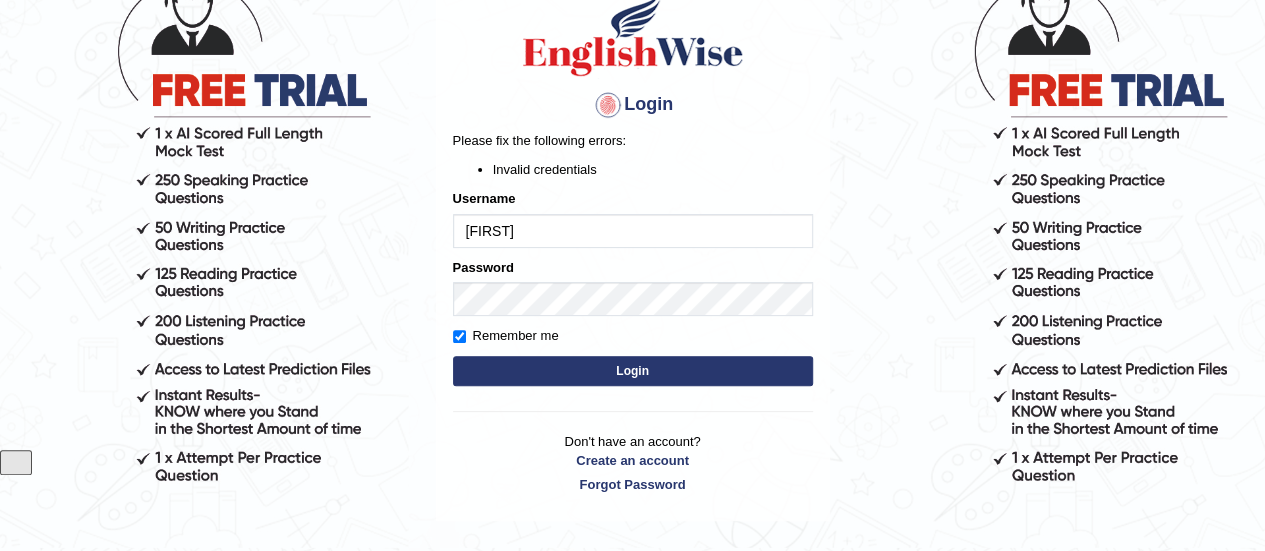 click on "Login" at bounding box center [633, 371] 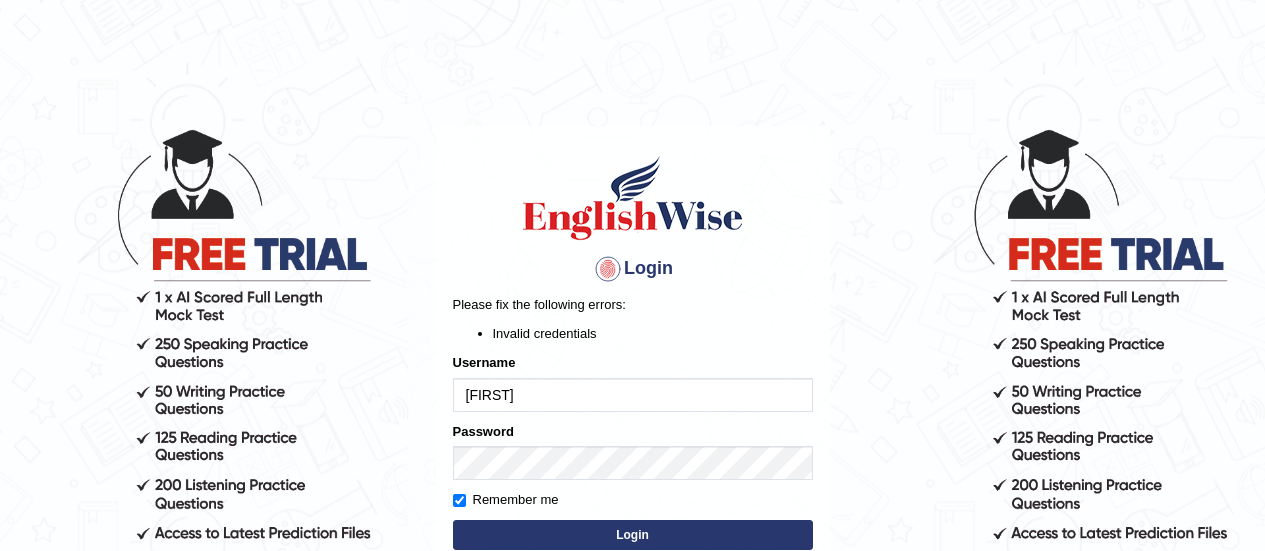 scroll, scrollTop: 0, scrollLeft: 0, axis: both 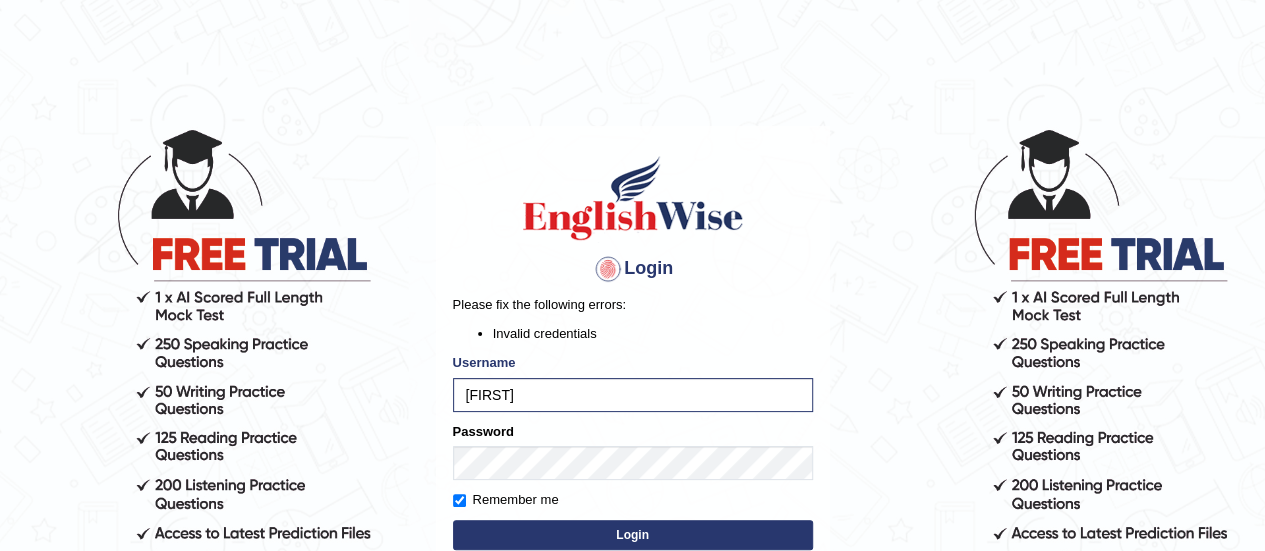 click on "Login" at bounding box center [633, 535] 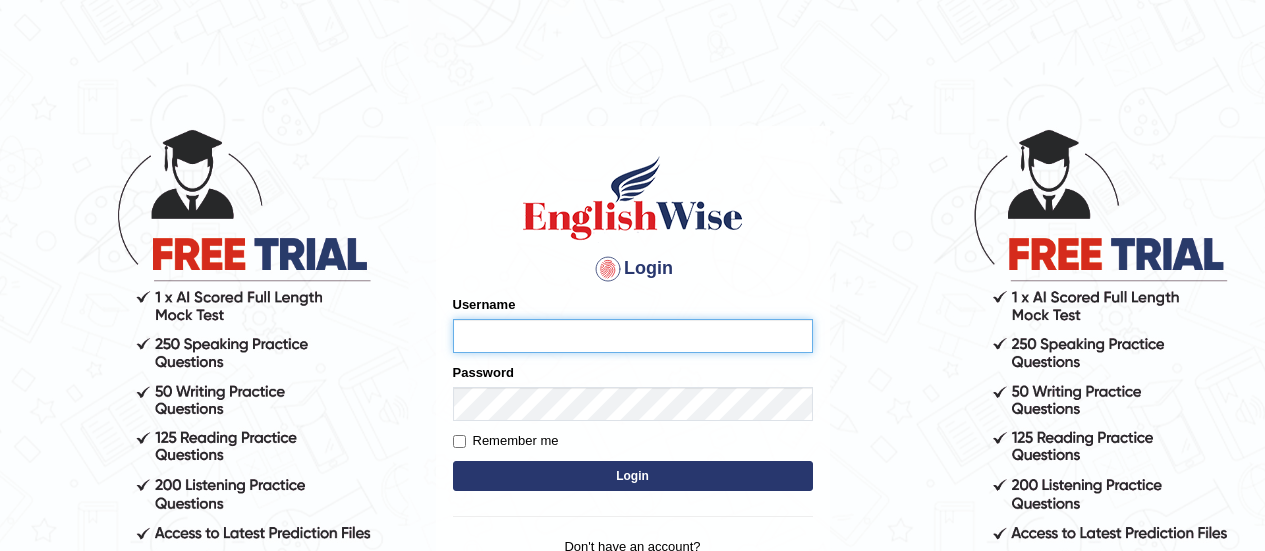 scroll, scrollTop: 0, scrollLeft: 0, axis: both 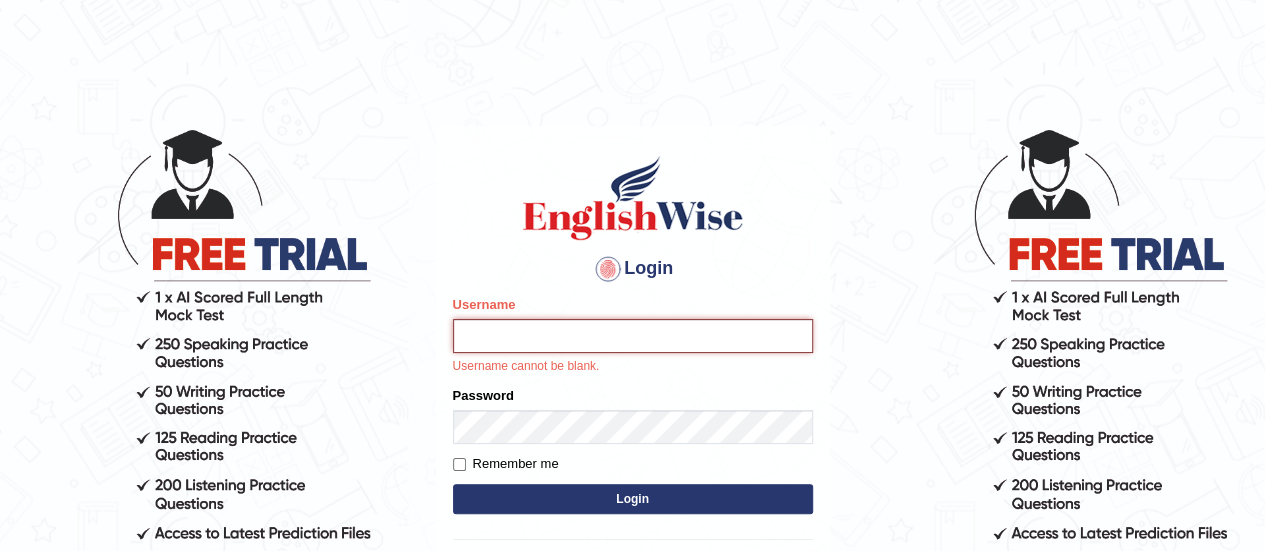 click on "Username" at bounding box center (633, 336) 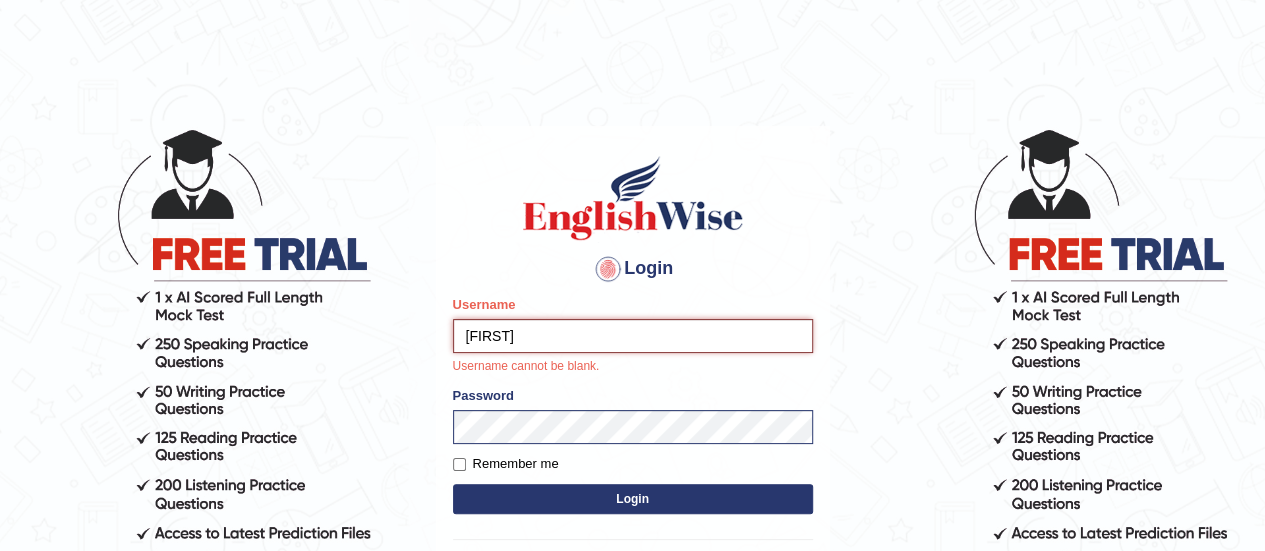 type on "[FIRST]" 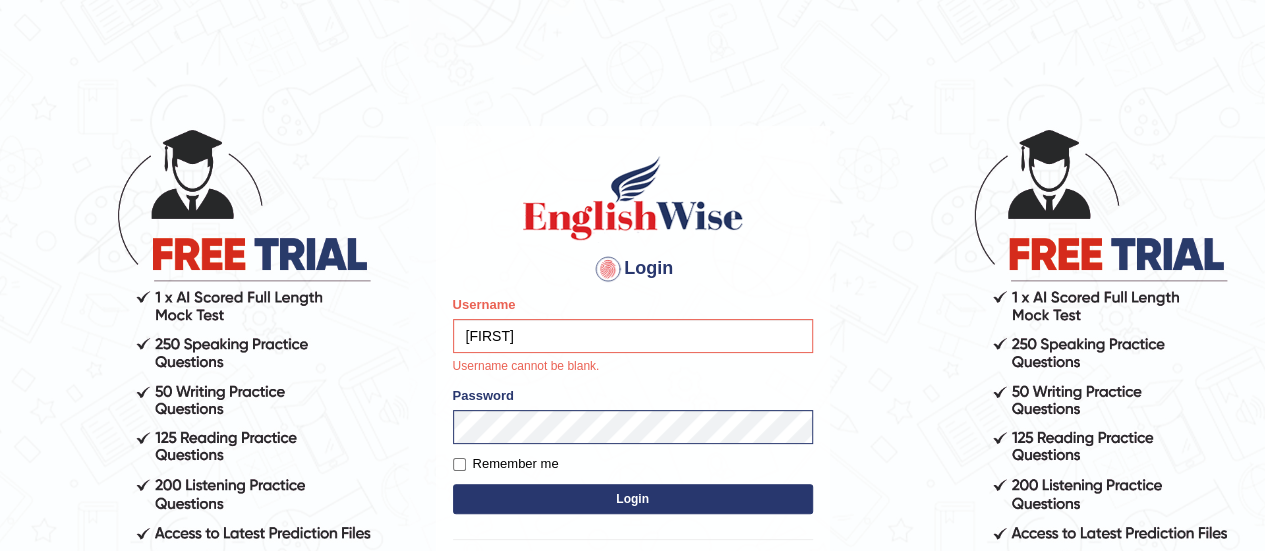 click on "Please fix the following errors:
Username
[FIRST]
Username cannot be blank.
Password
Remember me
Login" at bounding box center [633, 407] 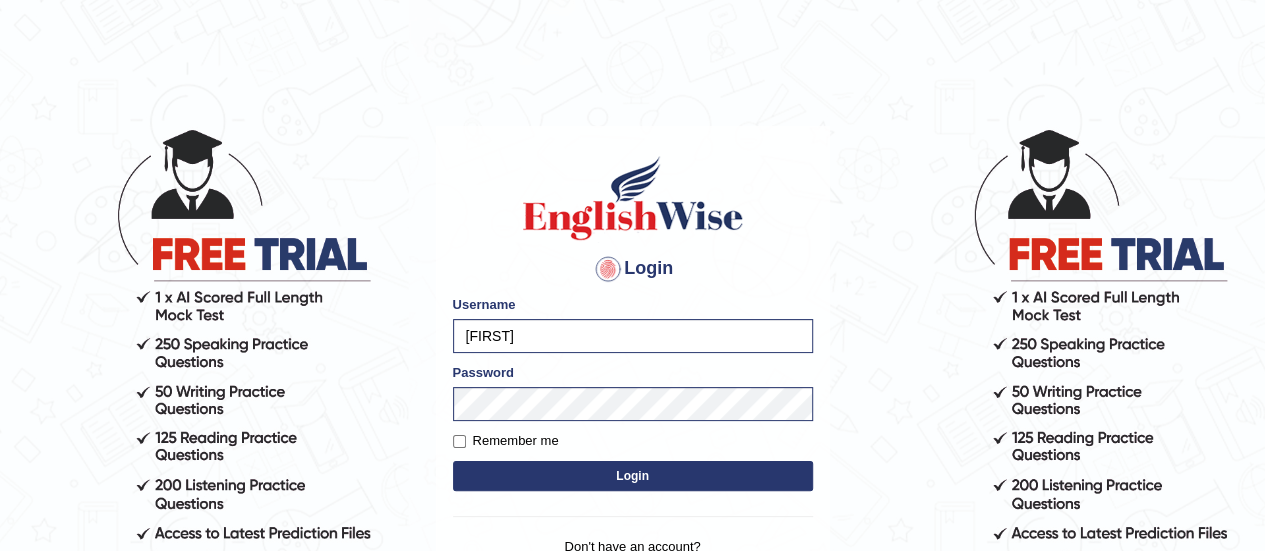 click on "Login" at bounding box center [633, 476] 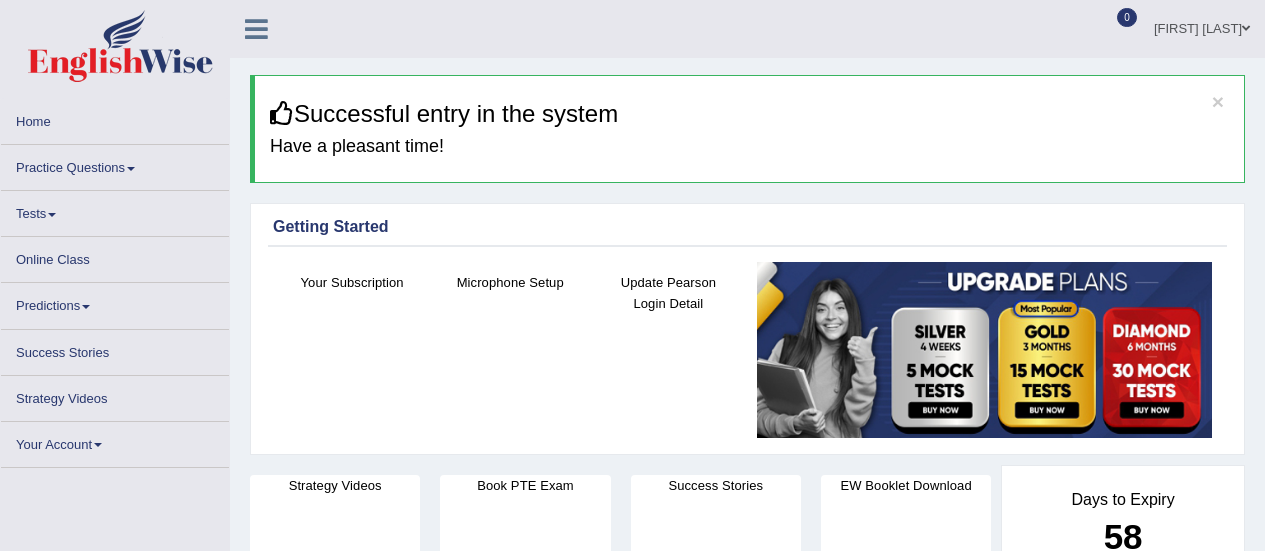 scroll, scrollTop: 0, scrollLeft: 0, axis: both 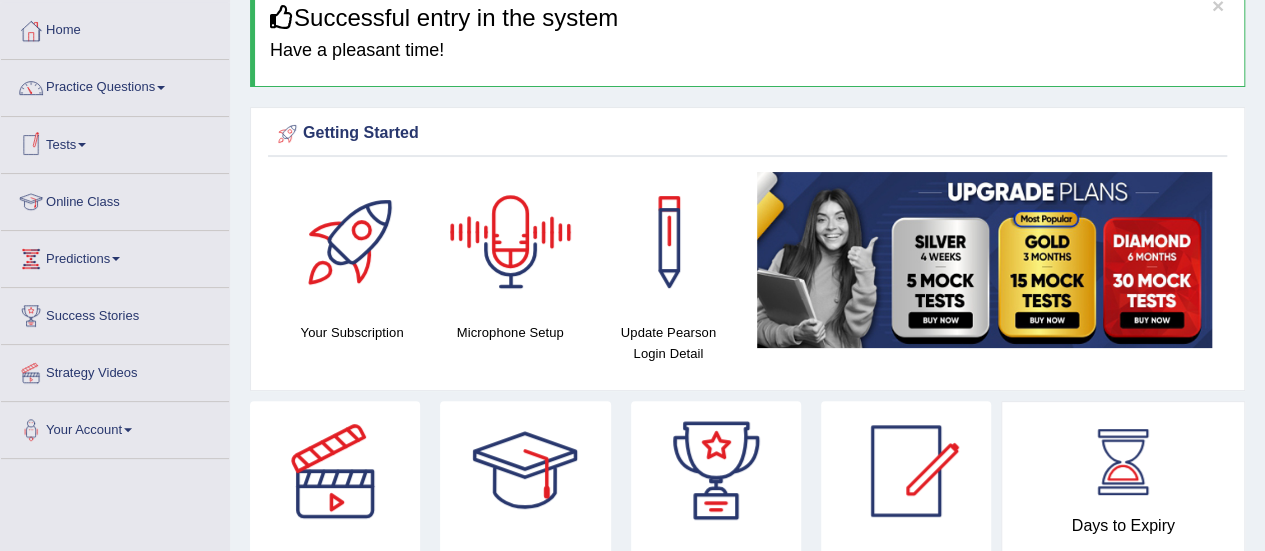click on "Online Class" at bounding box center (115, 199) 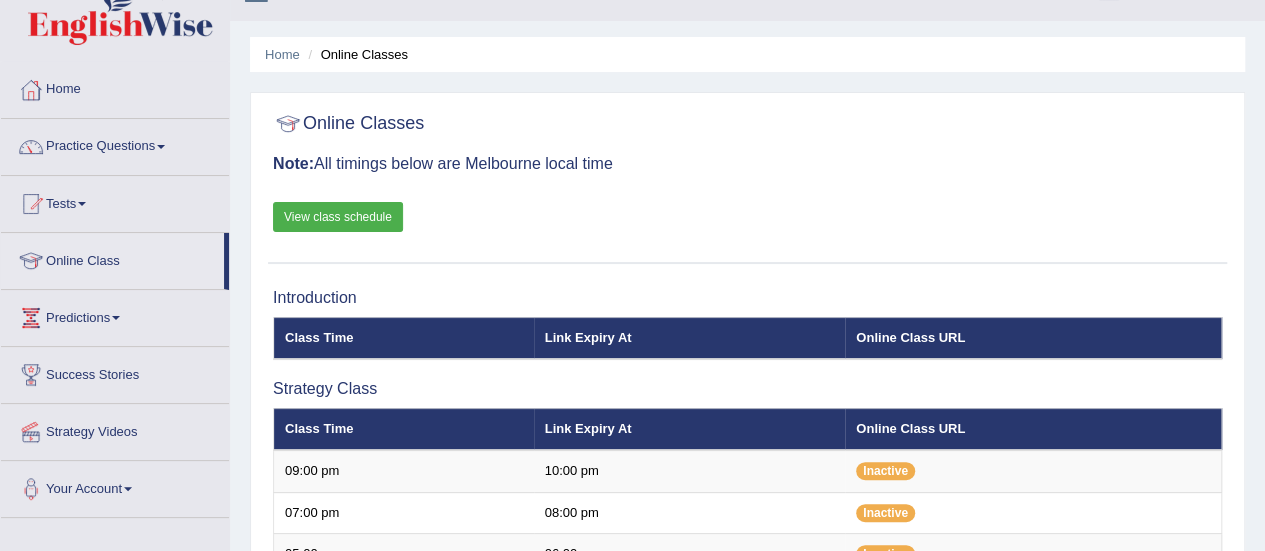 scroll, scrollTop: 0, scrollLeft: 0, axis: both 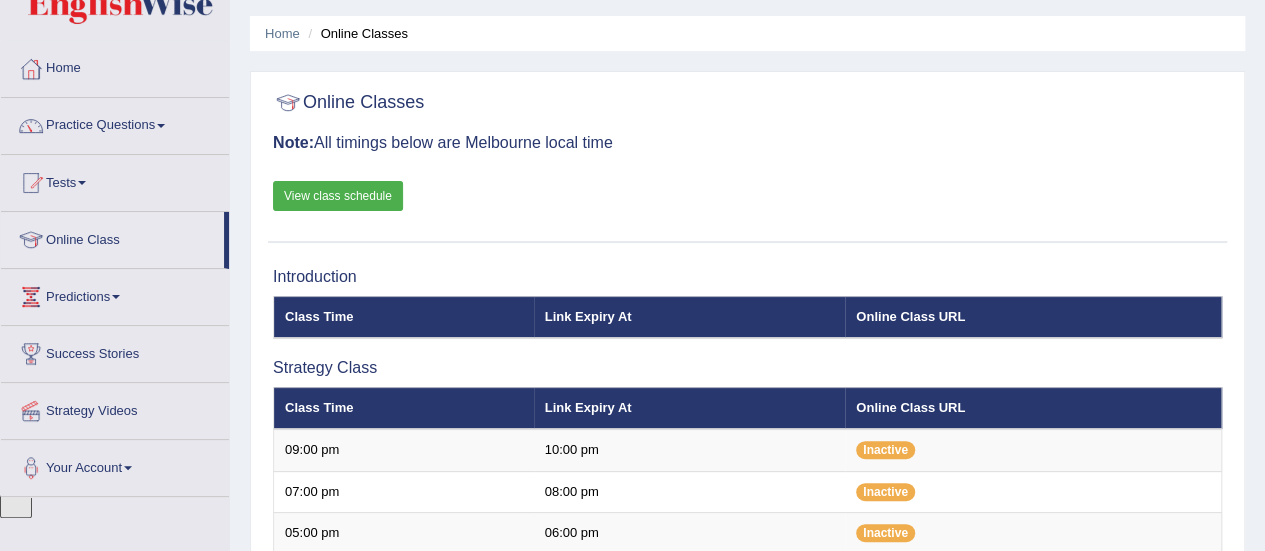click on "View class schedule" at bounding box center (338, 196) 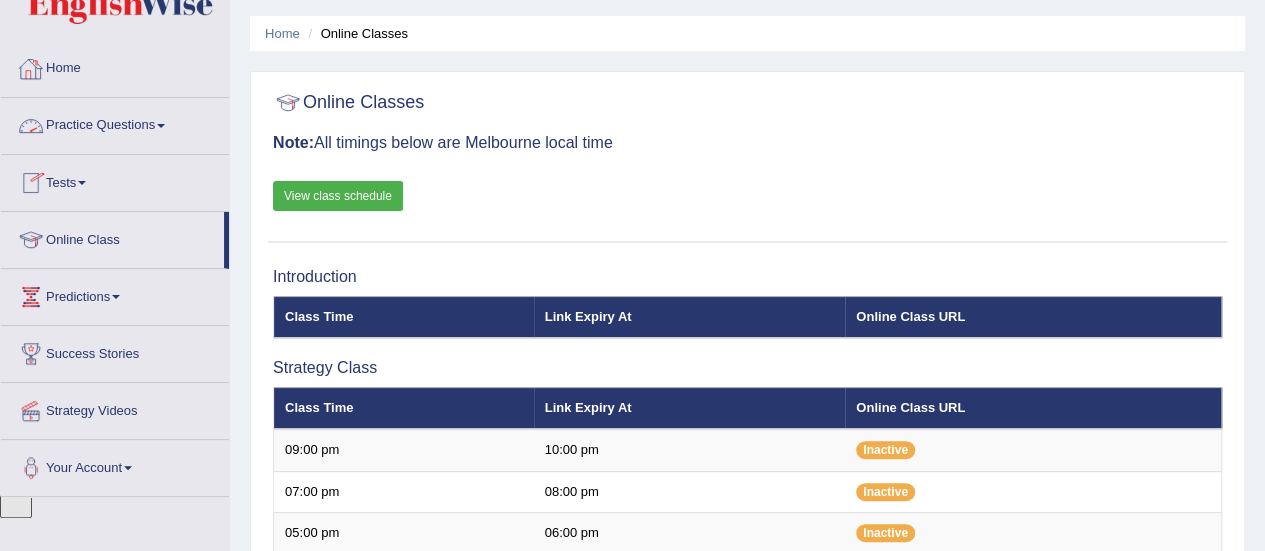 click on "Home" at bounding box center [115, 66] 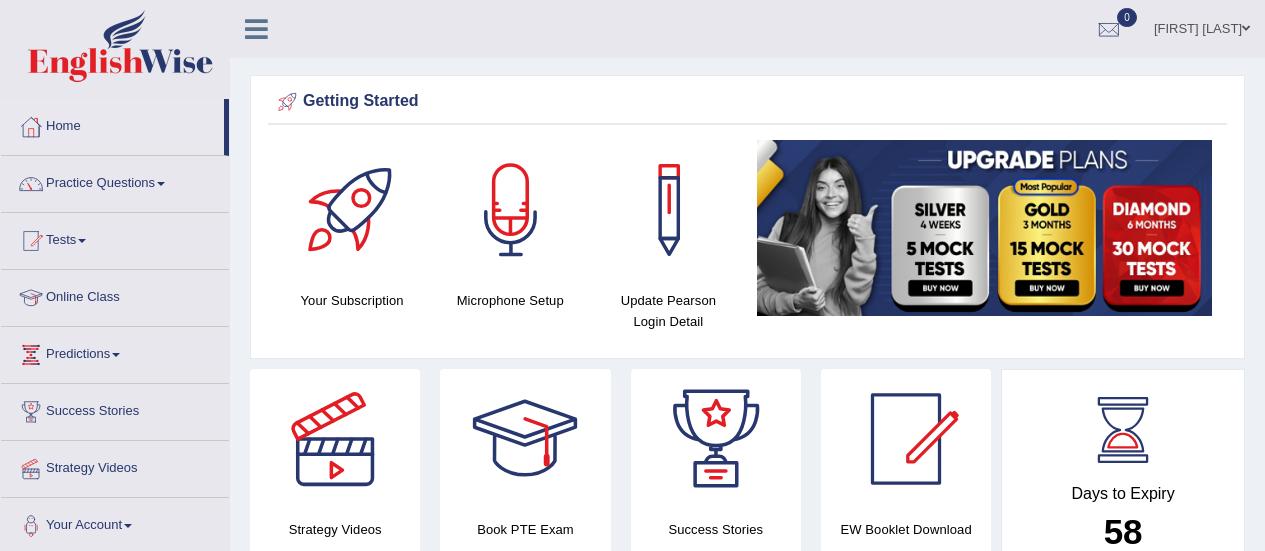 scroll, scrollTop: 0, scrollLeft: 0, axis: both 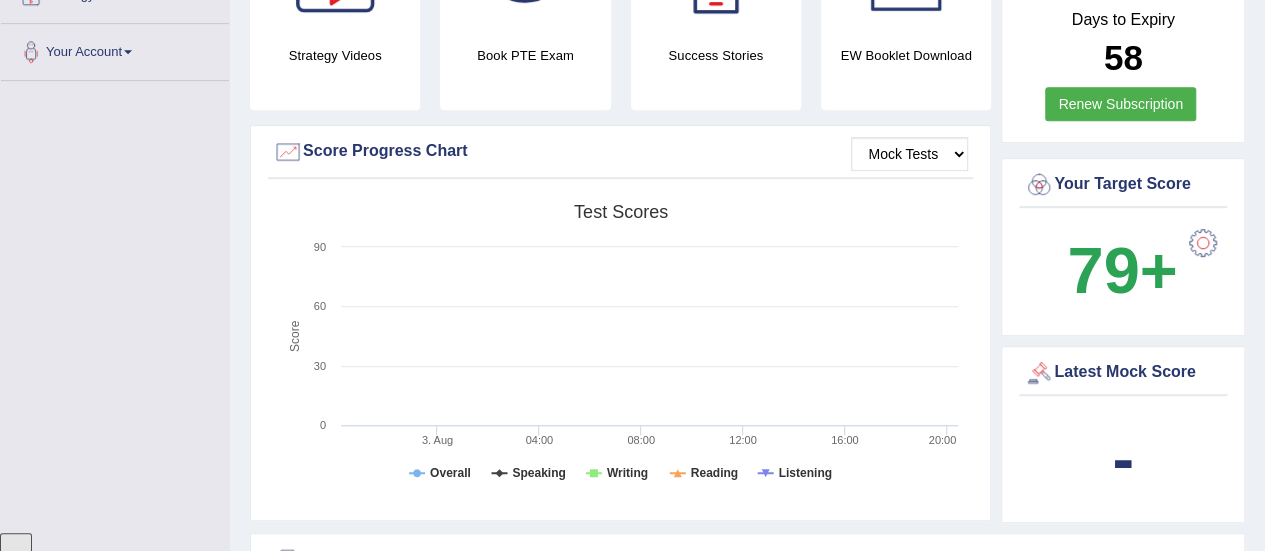 click at bounding box center [1203, 243] 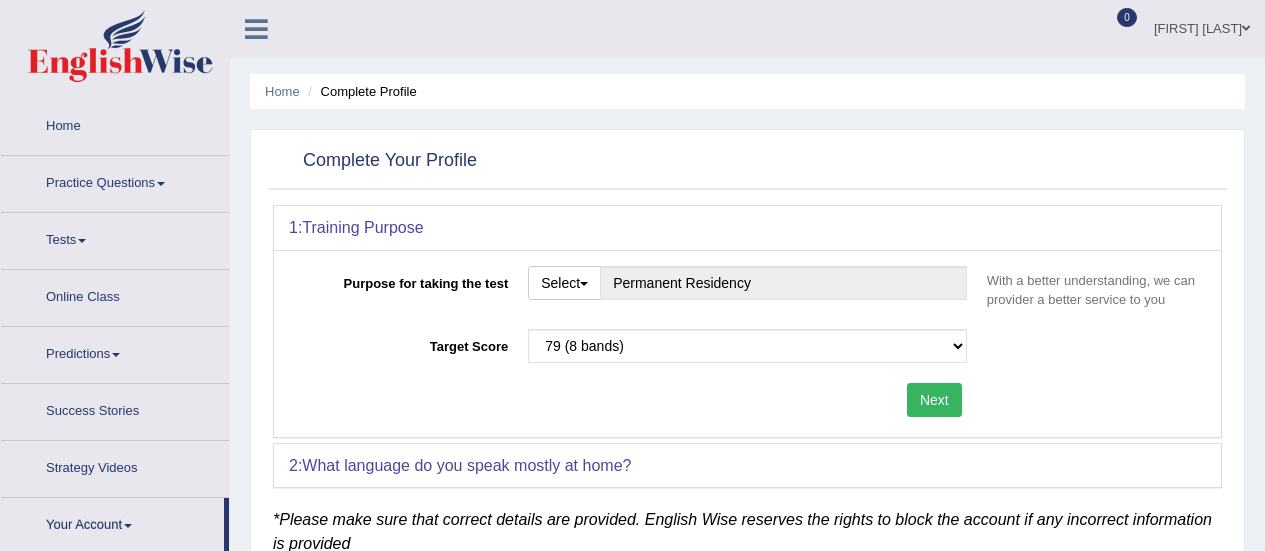 scroll, scrollTop: 0, scrollLeft: 0, axis: both 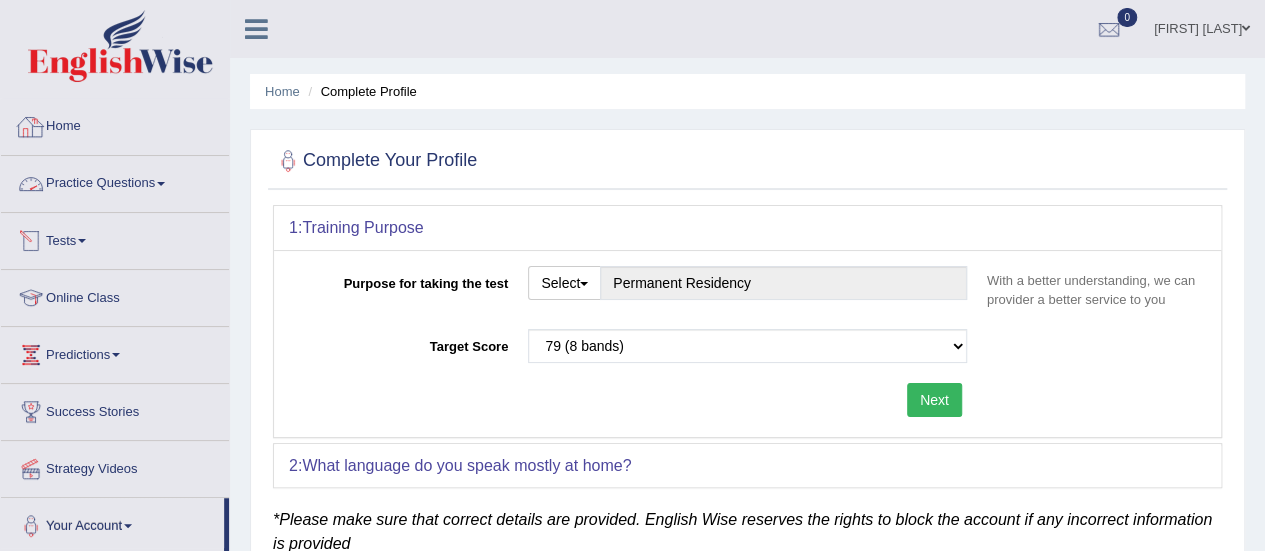 click on "Home" at bounding box center [115, 124] 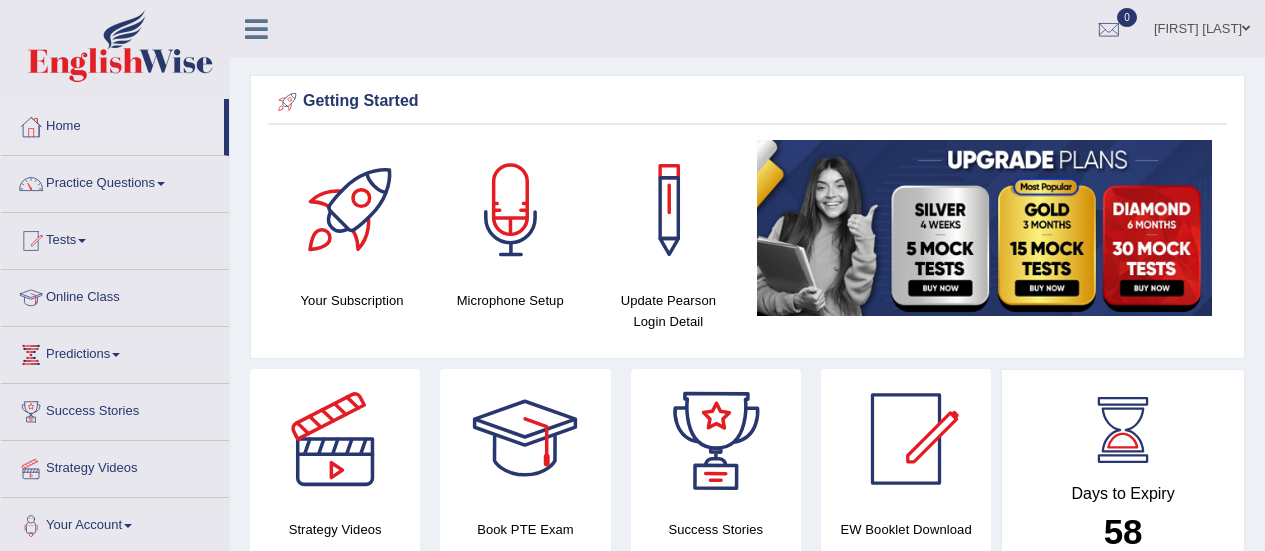 scroll, scrollTop: 0, scrollLeft: 0, axis: both 